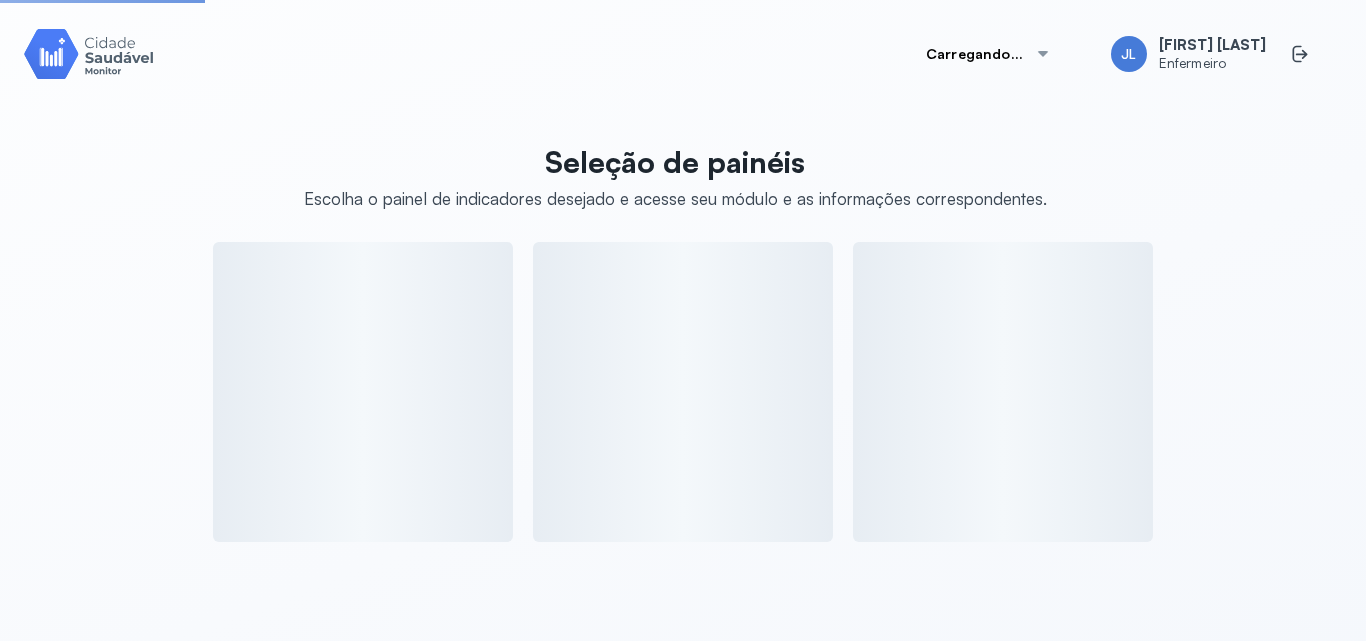 scroll, scrollTop: 0, scrollLeft: 0, axis: both 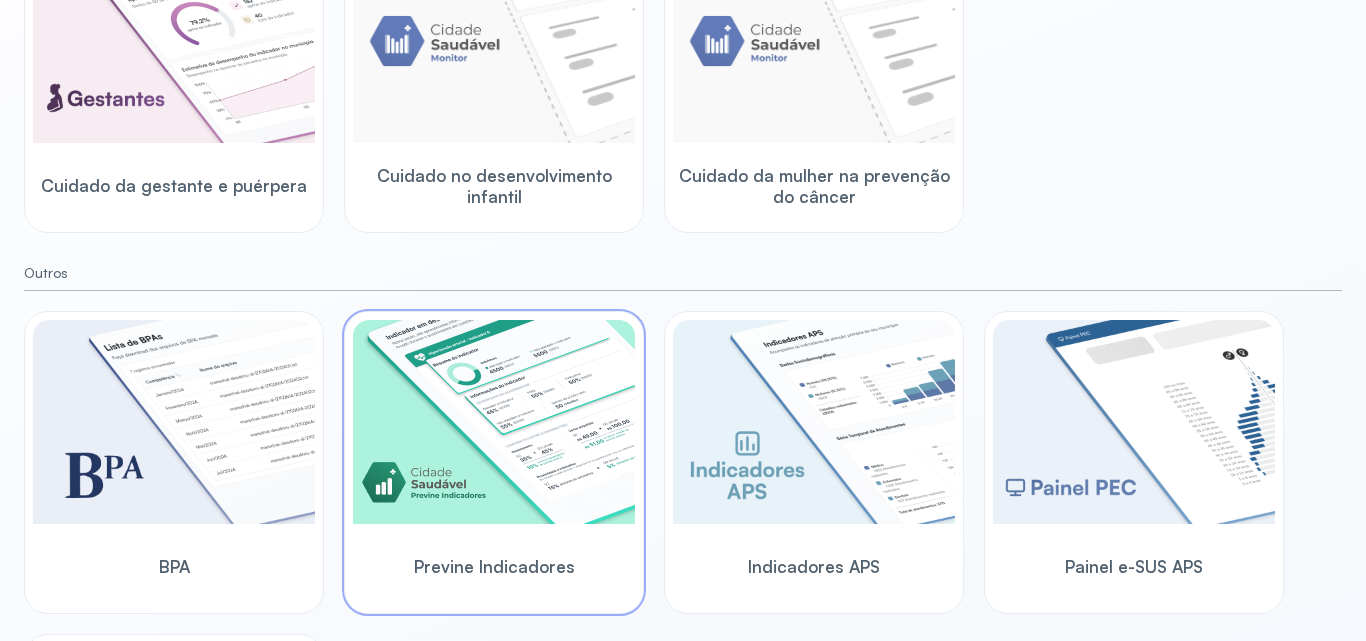 click at bounding box center [494, 422] 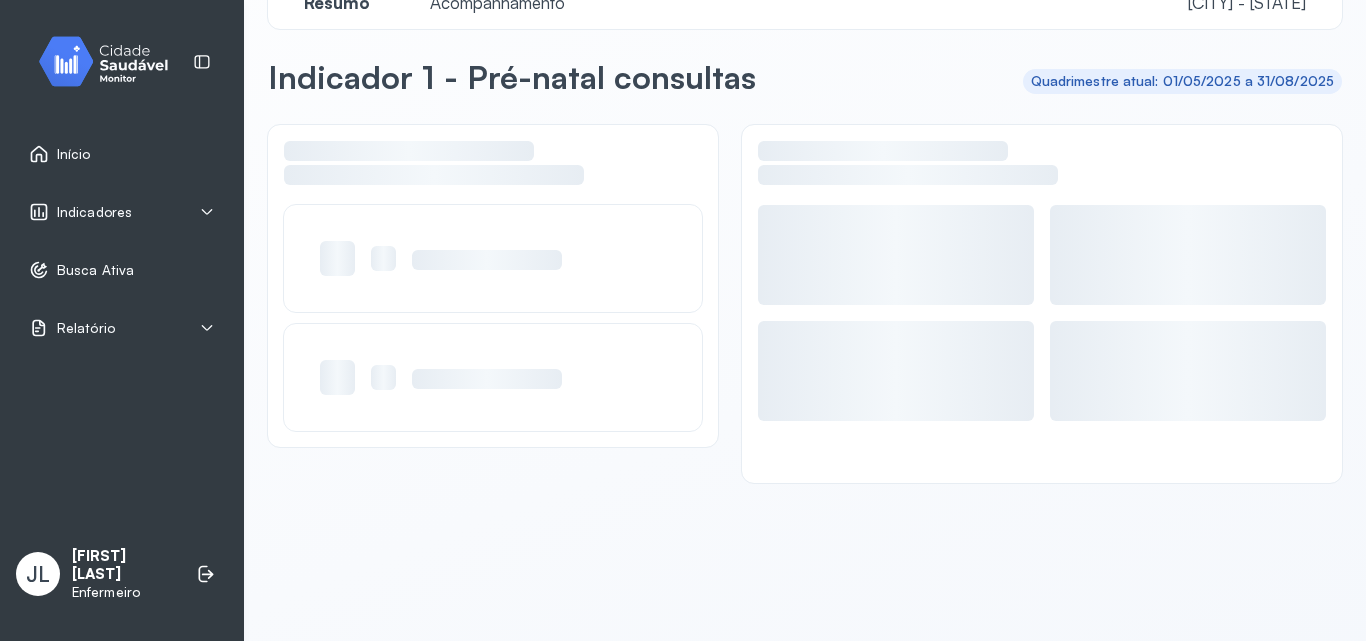 scroll, scrollTop: 48, scrollLeft: 0, axis: vertical 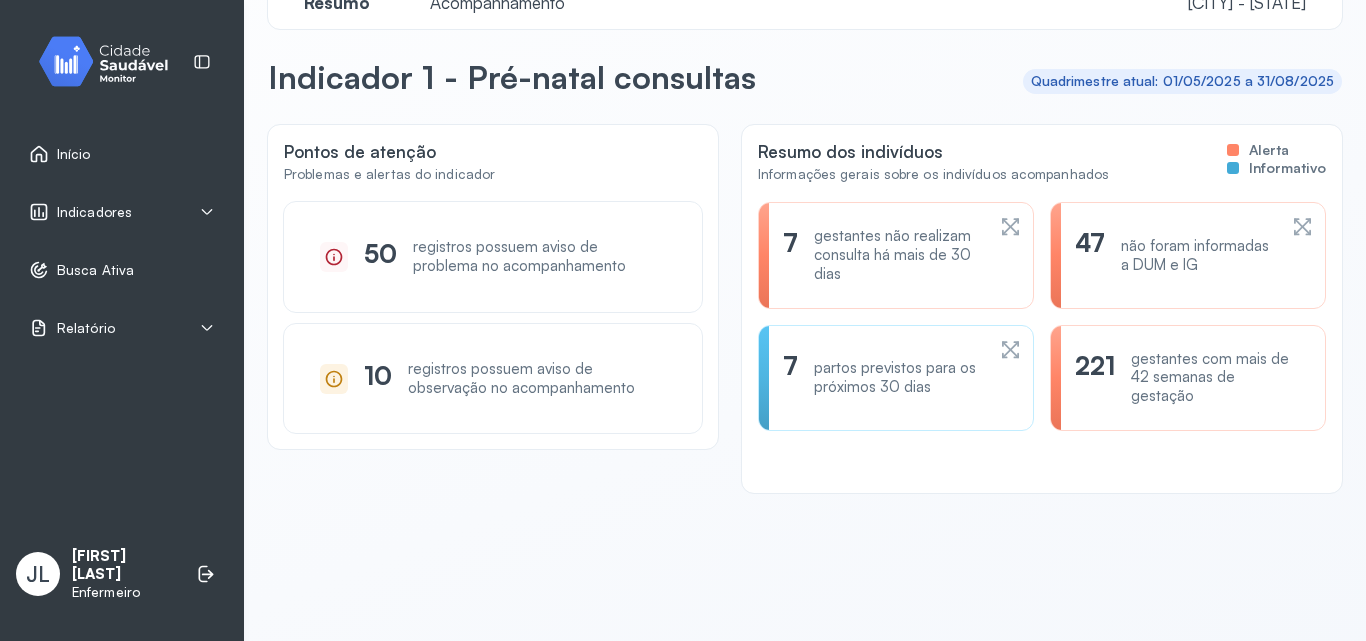 click 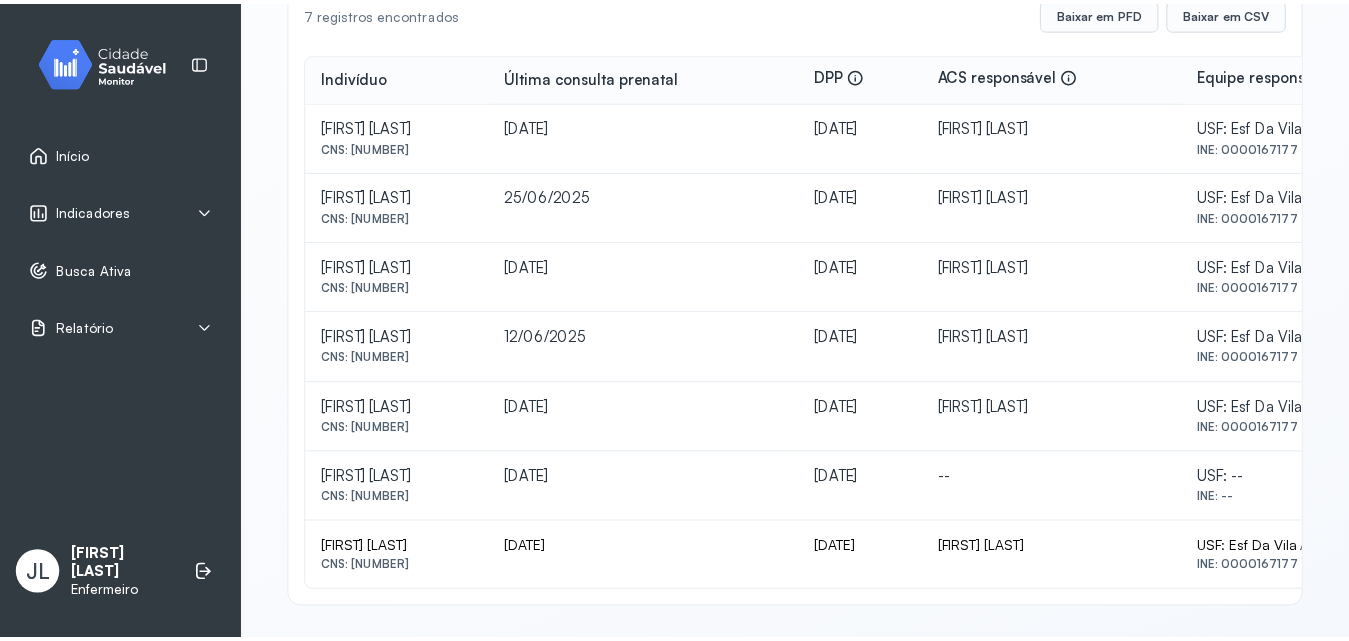 scroll, scrollTop: 355, scrollLeft: 0, axis: vertical 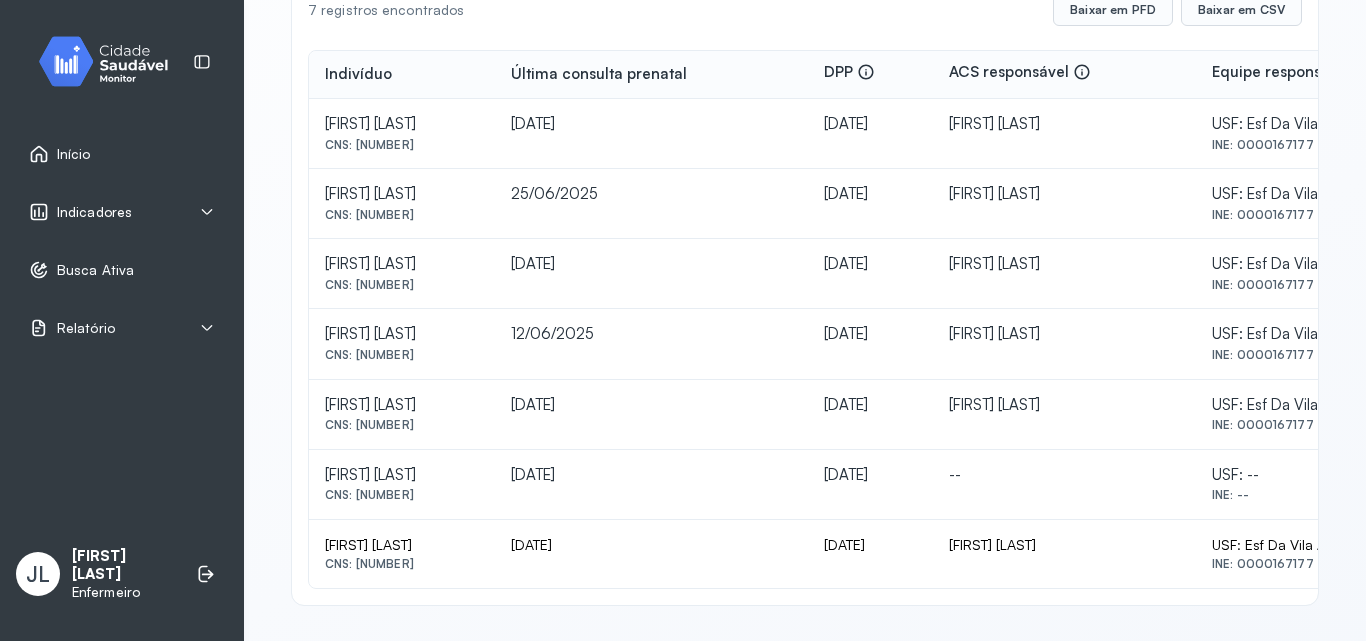 click on "Indicadores" at bounding box center [94, 212] 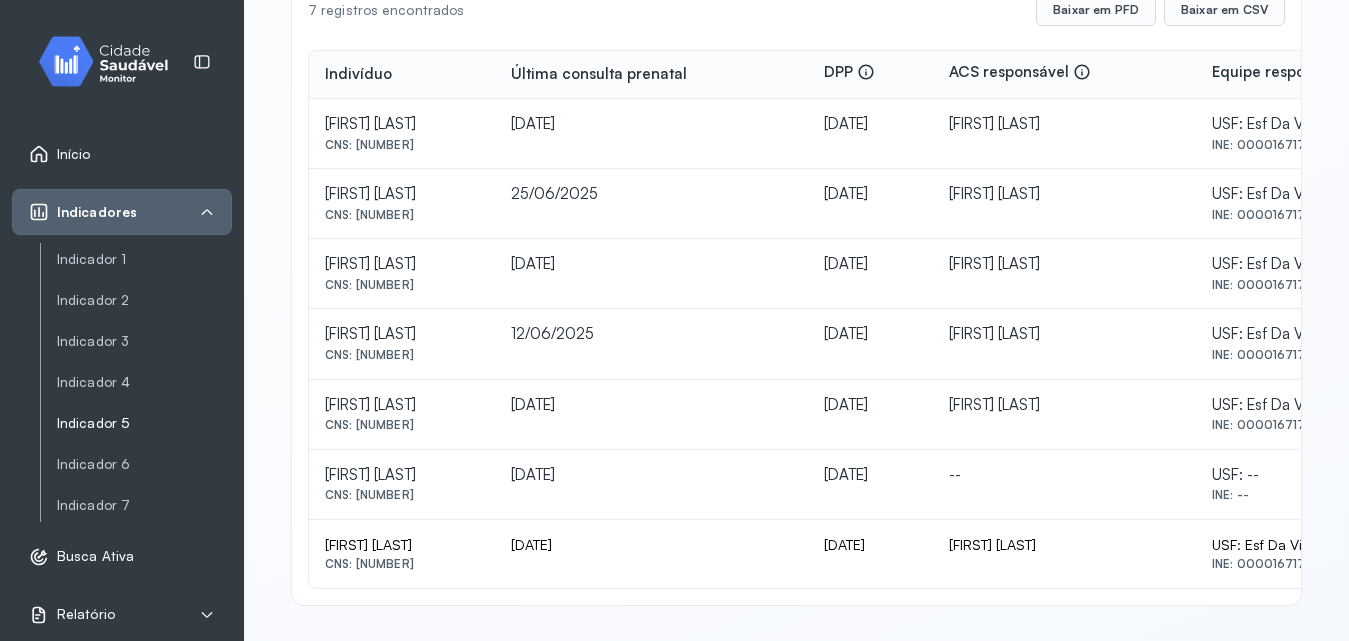 click on "Indicador 5" at bounding box center (144, 423) 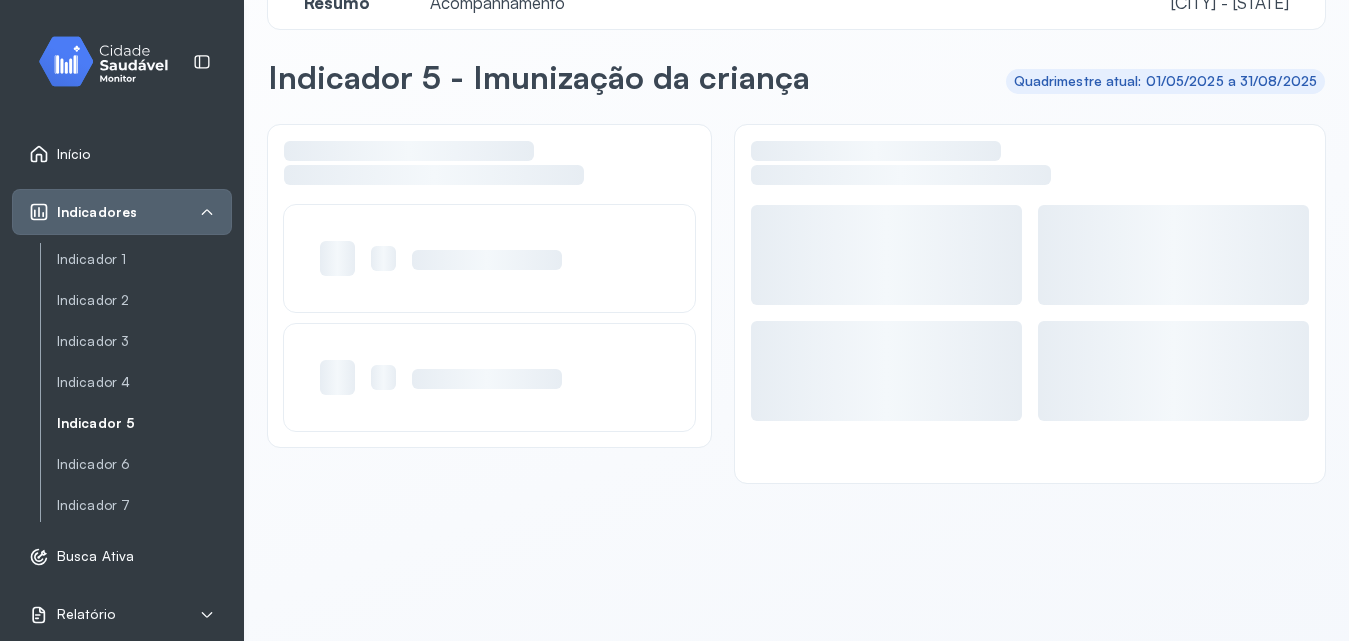 scroll, scrollTop: 48, scrollLeft: 0, axis: vertical 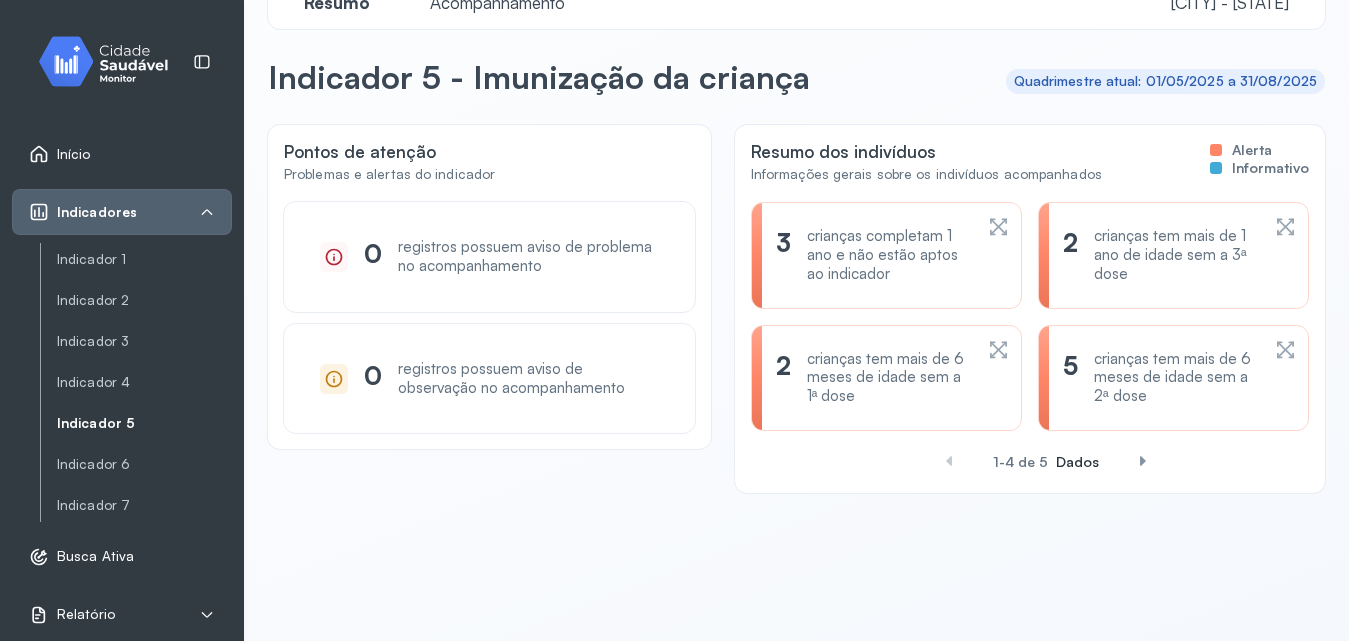 click 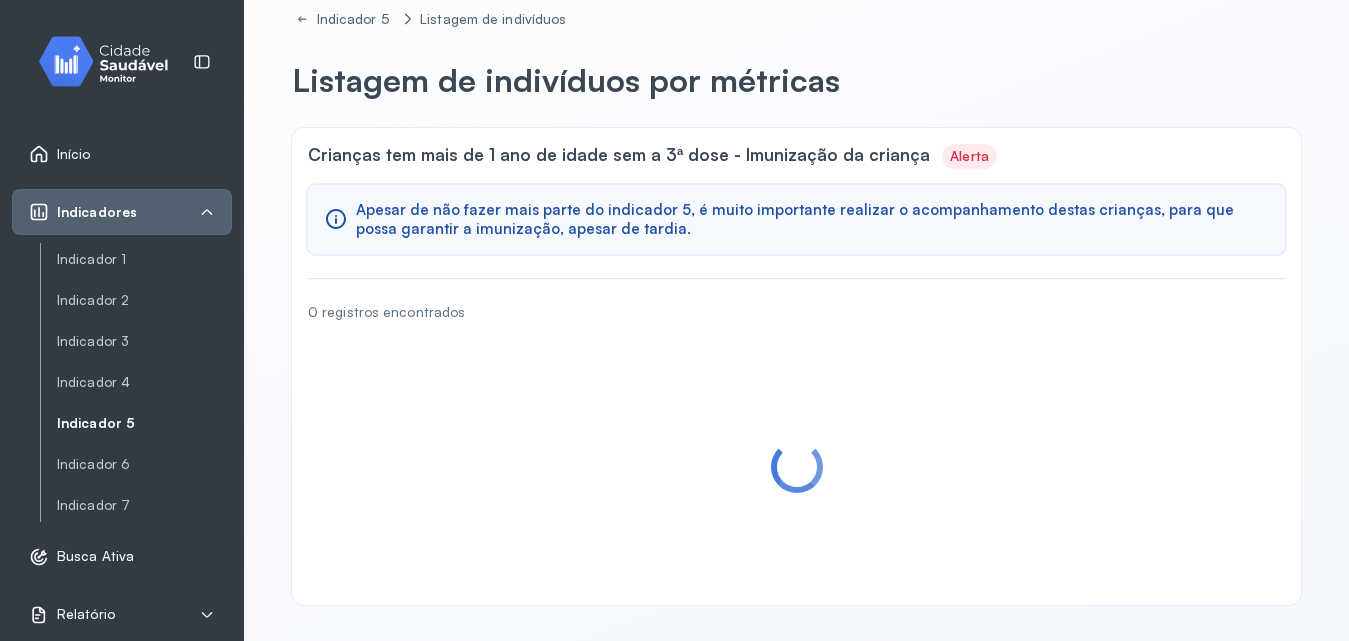 scroll, scrollTop: 0, scrollLeft: 0, axis: both 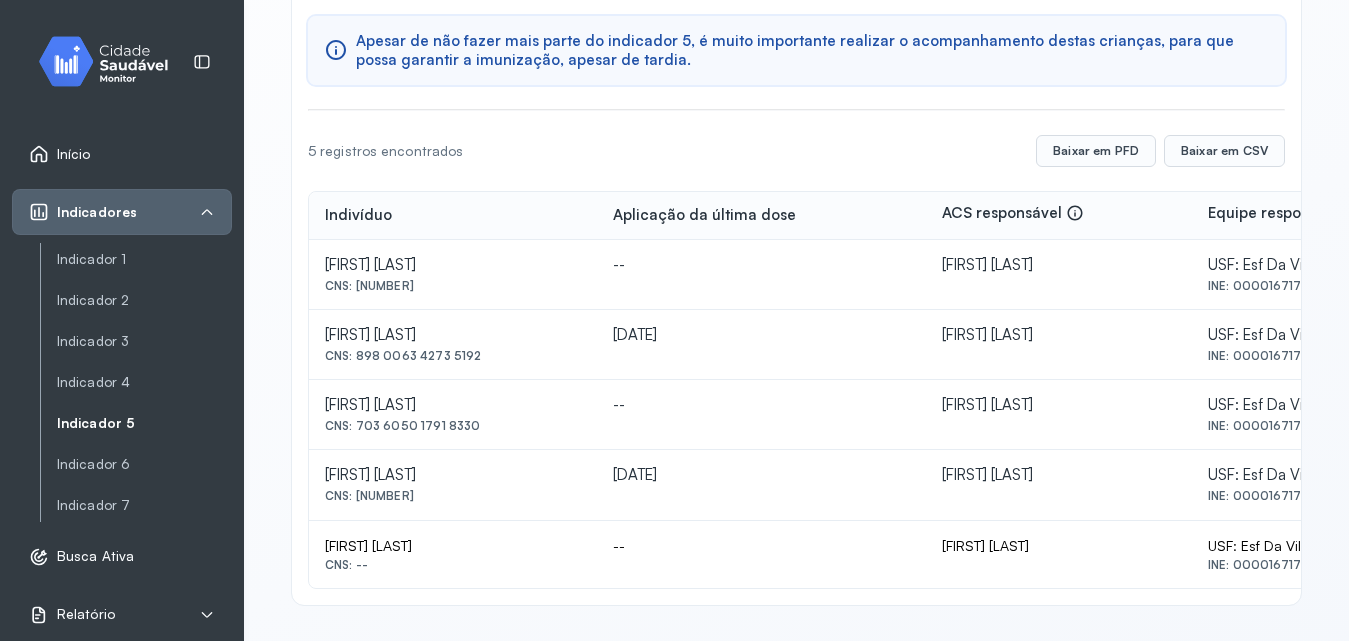 click on "Indicador 5" at bounding box center (144, 423) 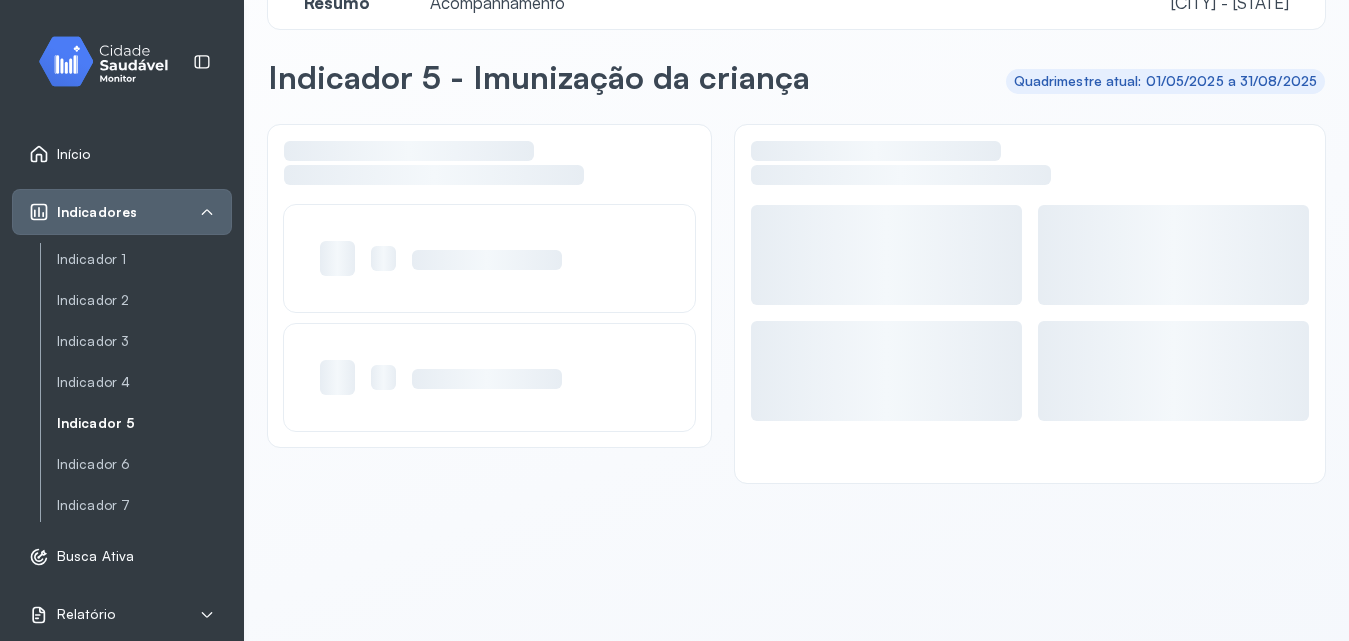 scroll, scrollTop: 48, scrollLeft: 0, axis: vertical 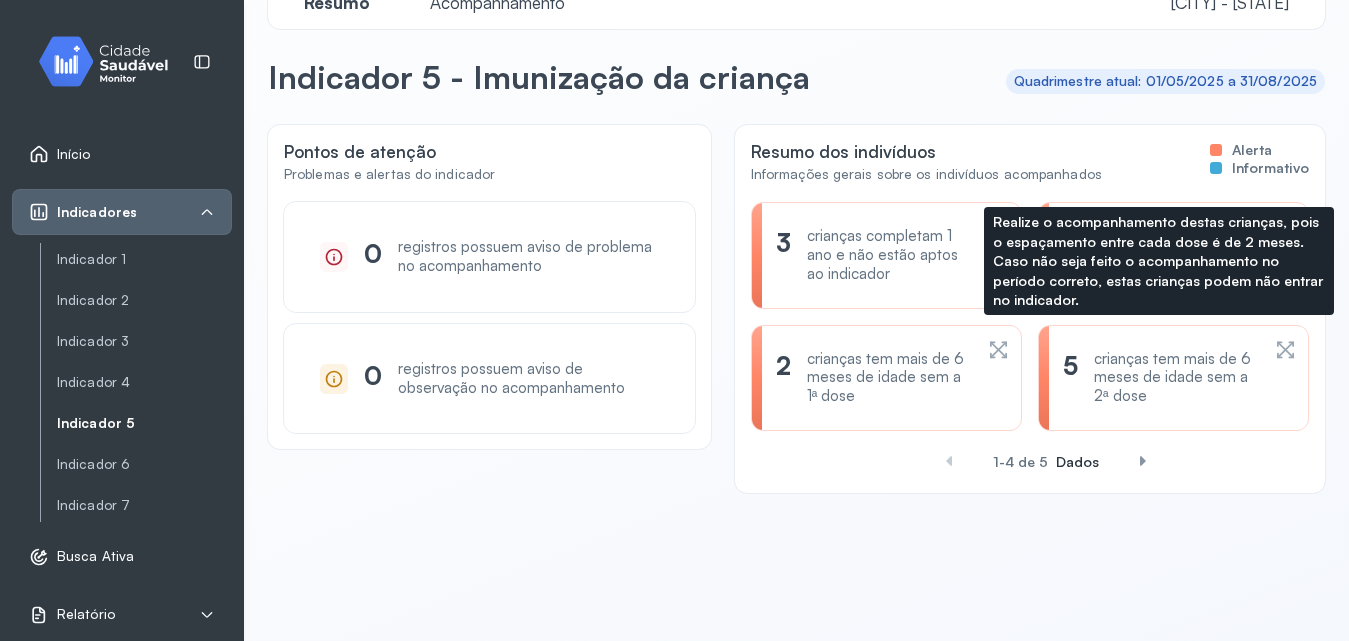 click on "crianças tem mais de 6 meses de idade sem a 2ª dose" at bounding box center [1176, 378] 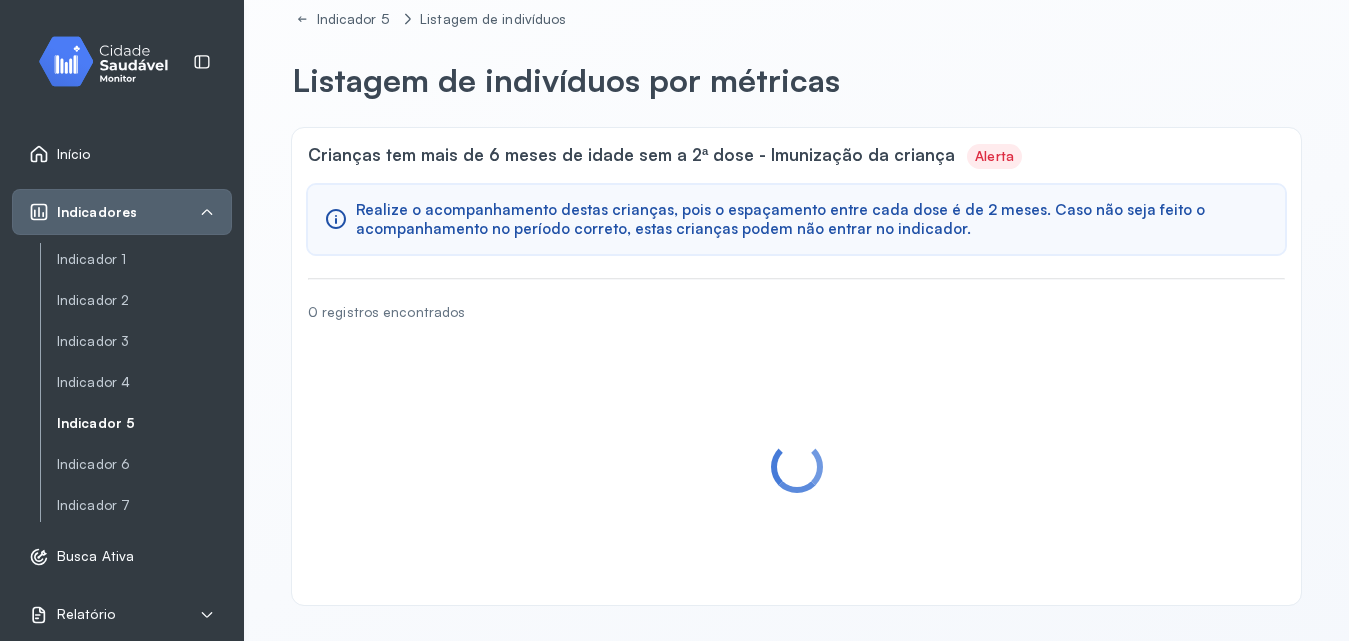 scroll, scrollTop: 0, scrollLeft: 0, axis: both 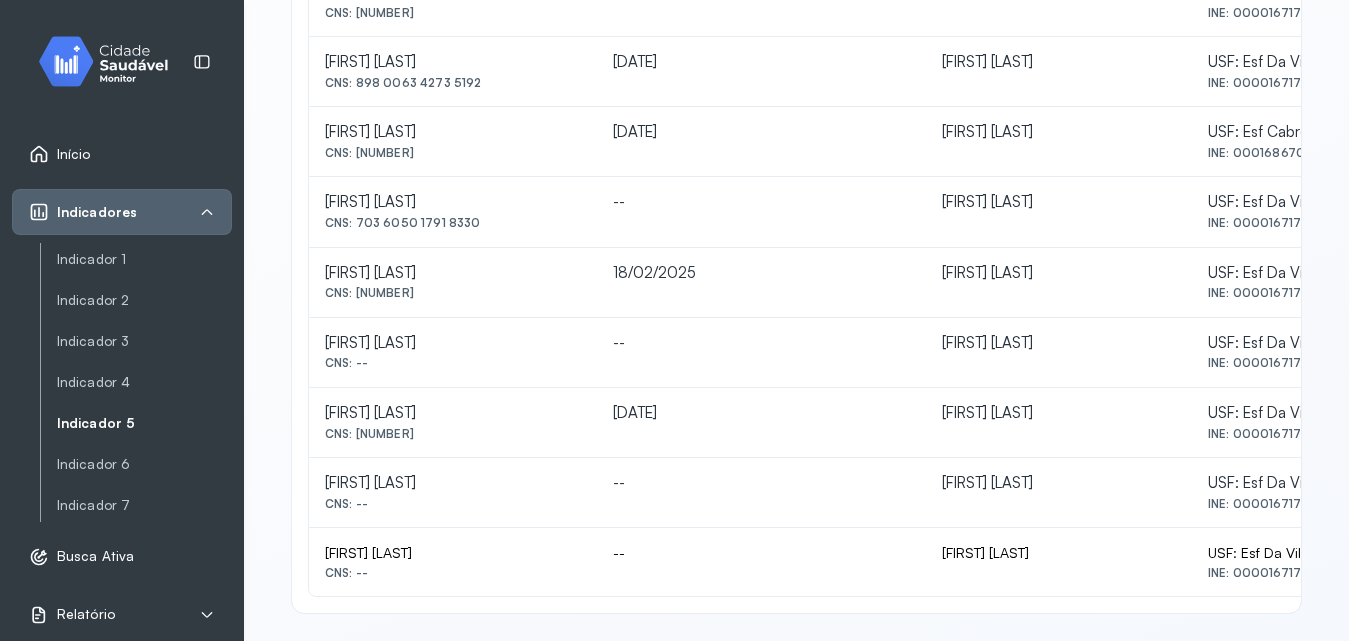 drag, startPoint x: 85, startPoint y: 422, endPoint x: 81, endPoint y: 412, distance: 10.770329 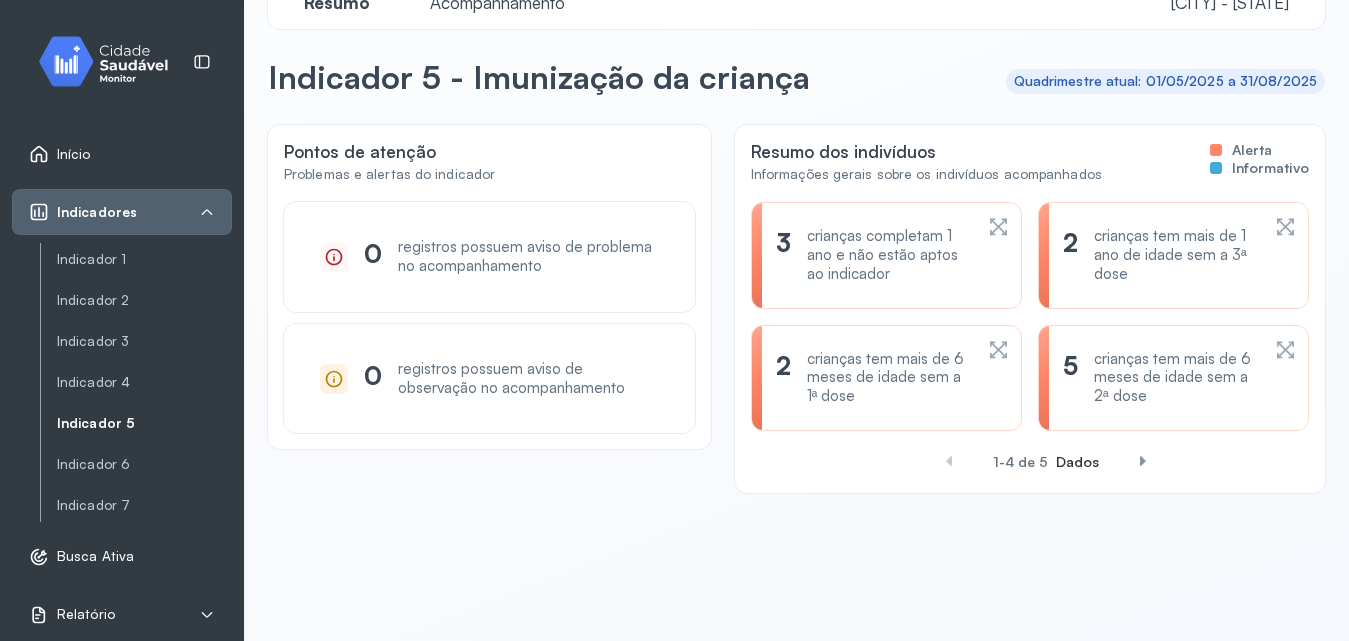 click 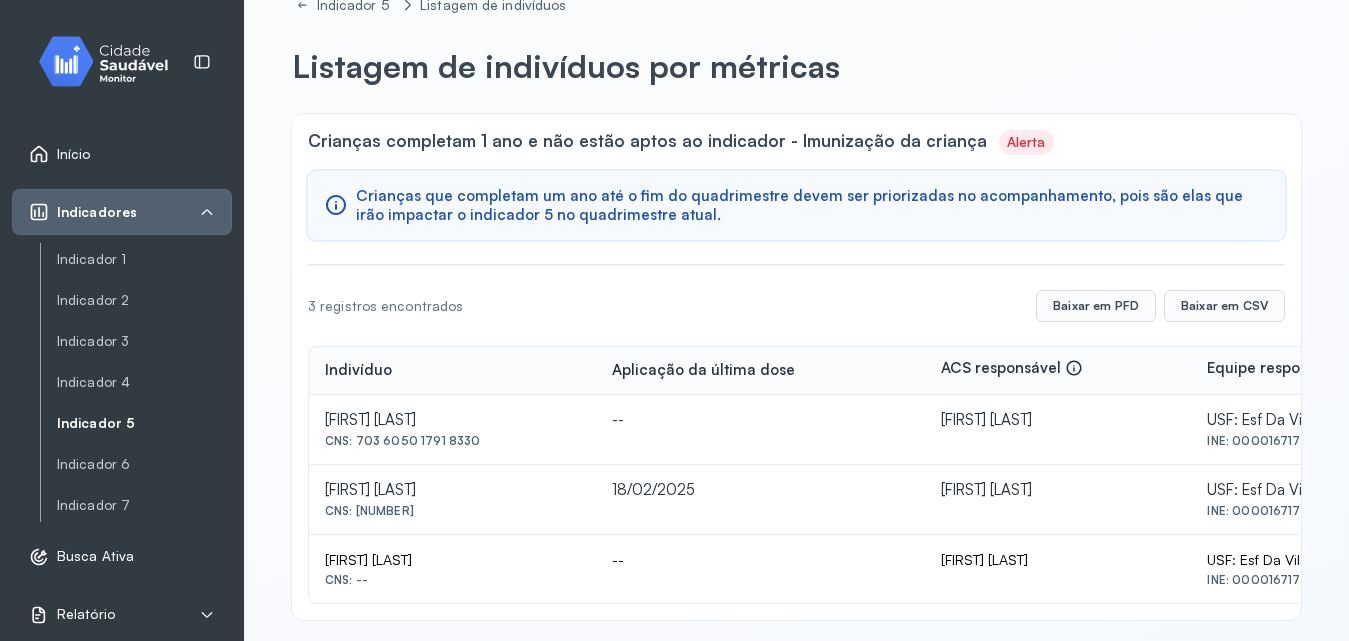 scroll, scrollTop: 74, scrollLeft: 0, axis: vertical 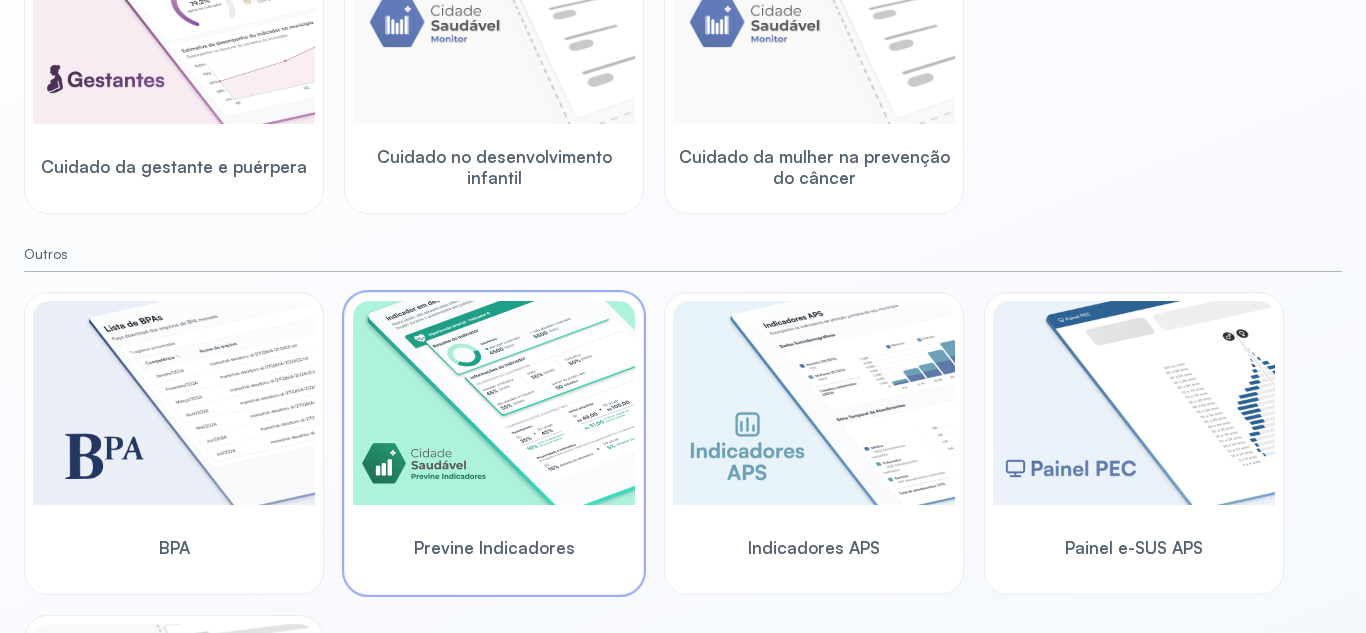 click at bounding box center (494, 403) 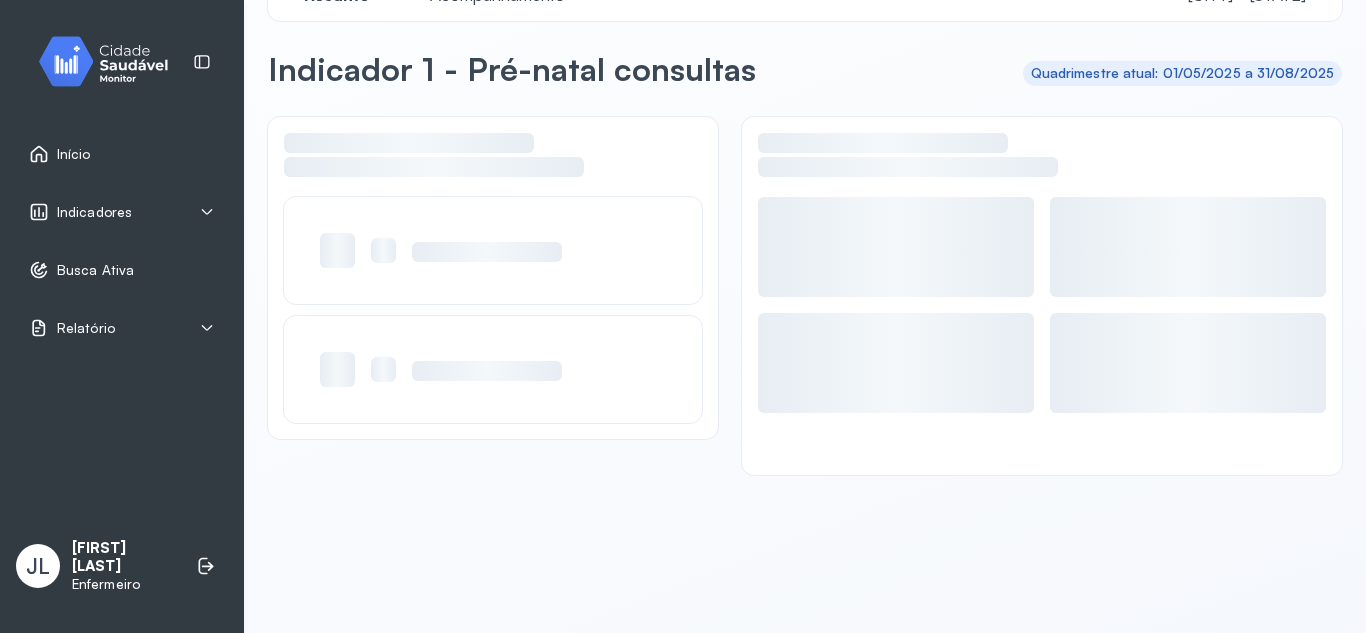 scroll, scrollTop: 56, scrollLeft: 0, axis: vertical 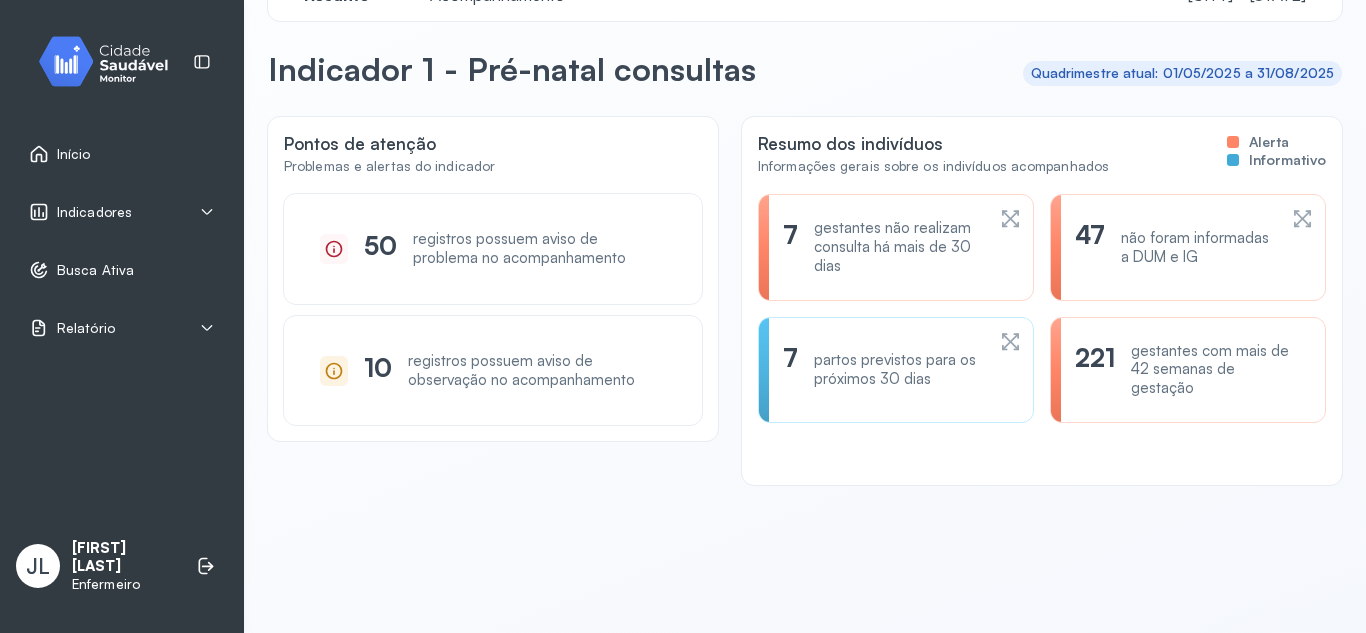click on "7 gestantes não realizam consulta há mais de 30 dias" 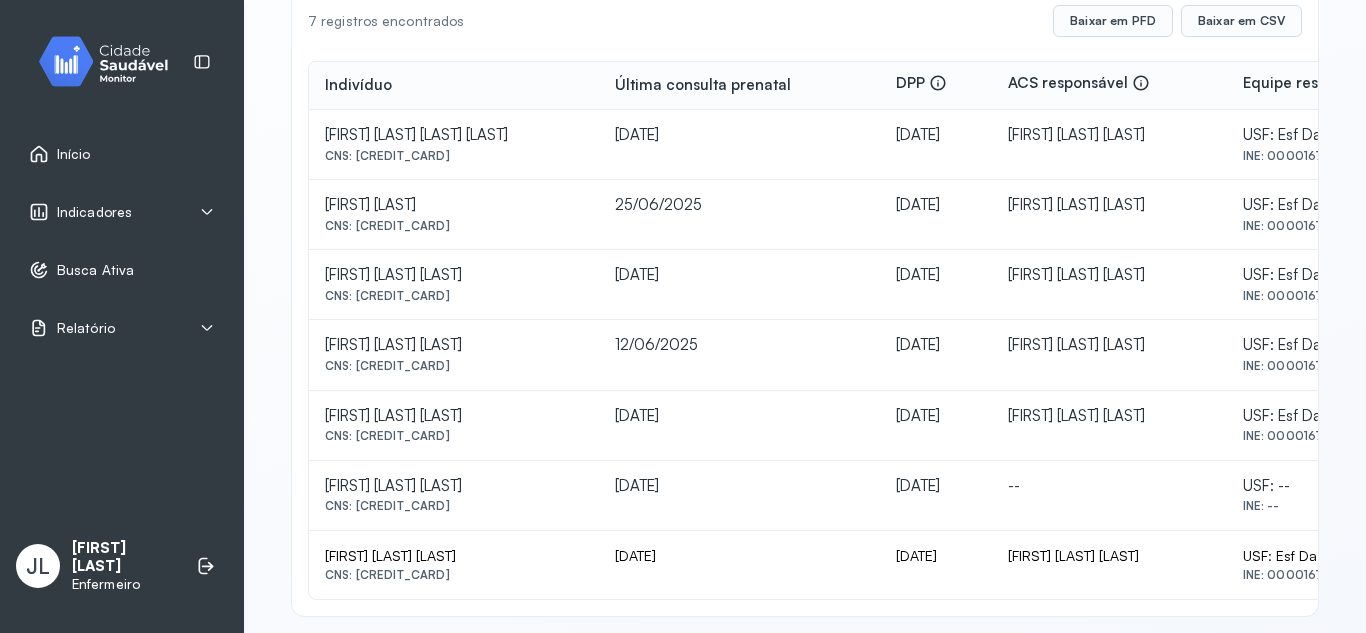 scroll, scrollTop: 363, scrollLeft: 0, axis: vertical 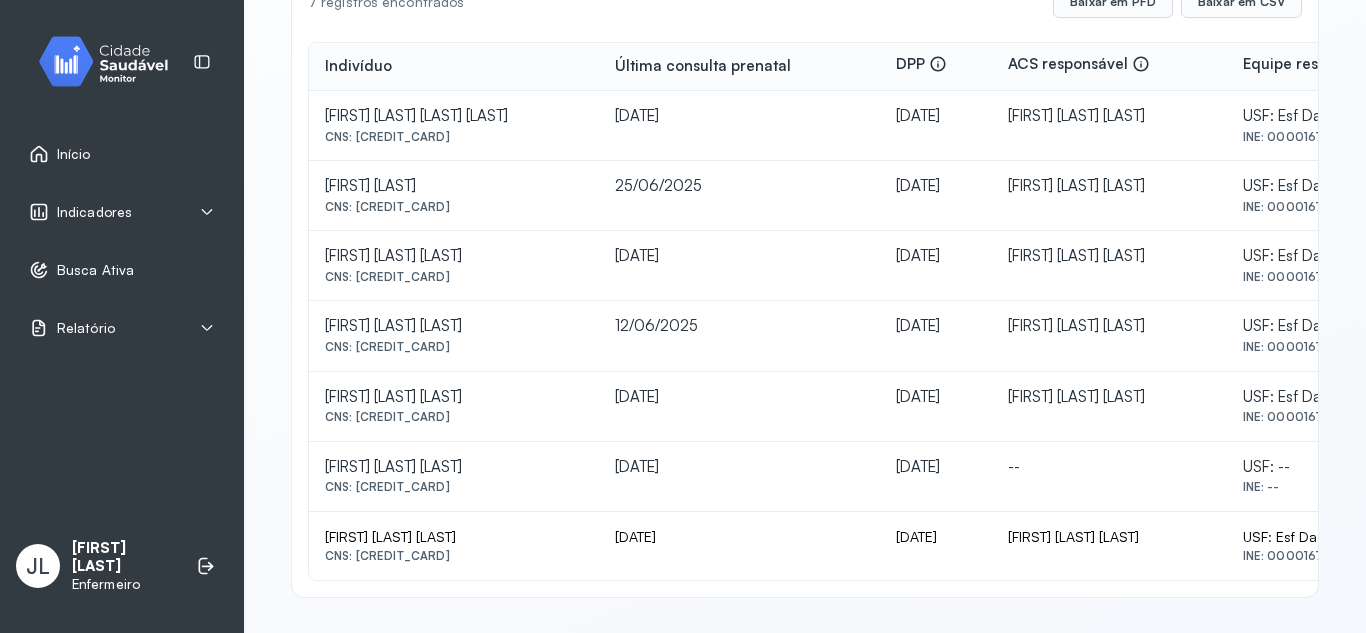 drag, startPoint x: 354, startPoint y: 555, endPoint x: 483, endPoint y: 558, distance: 129.03488 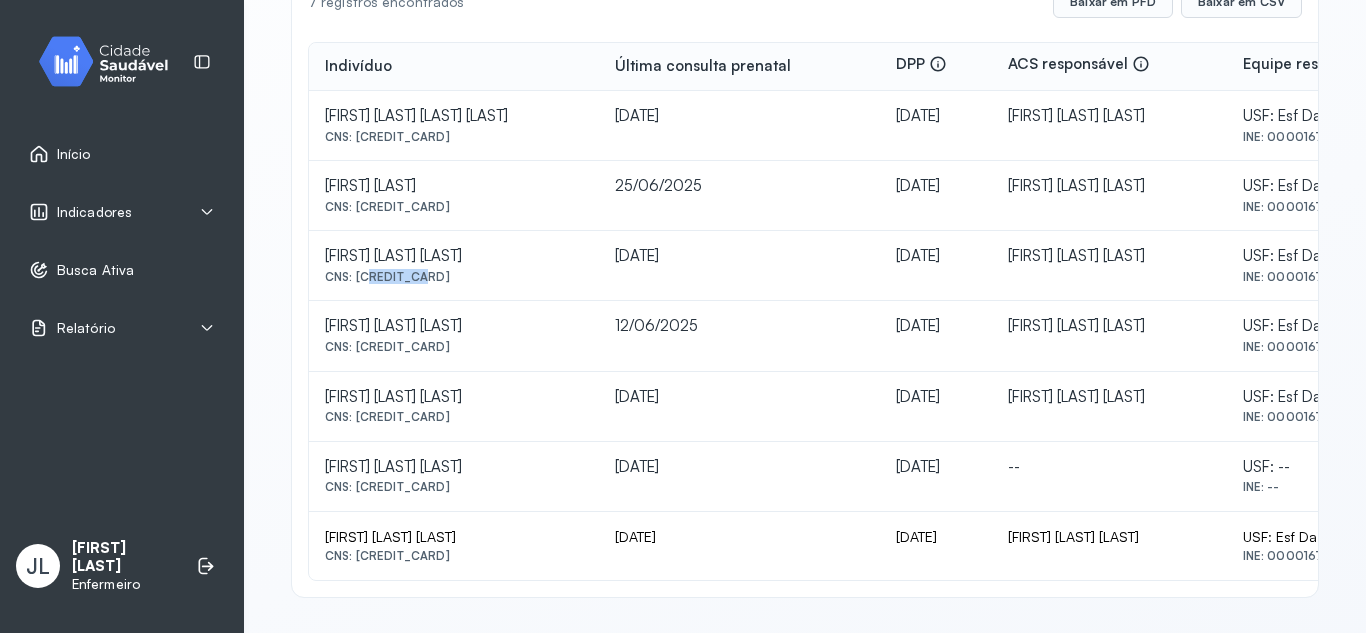 drag, startPoint x: 366, startPoint y: 284, endPoint x: 411, endPoint y: 288, distance: 45.17743 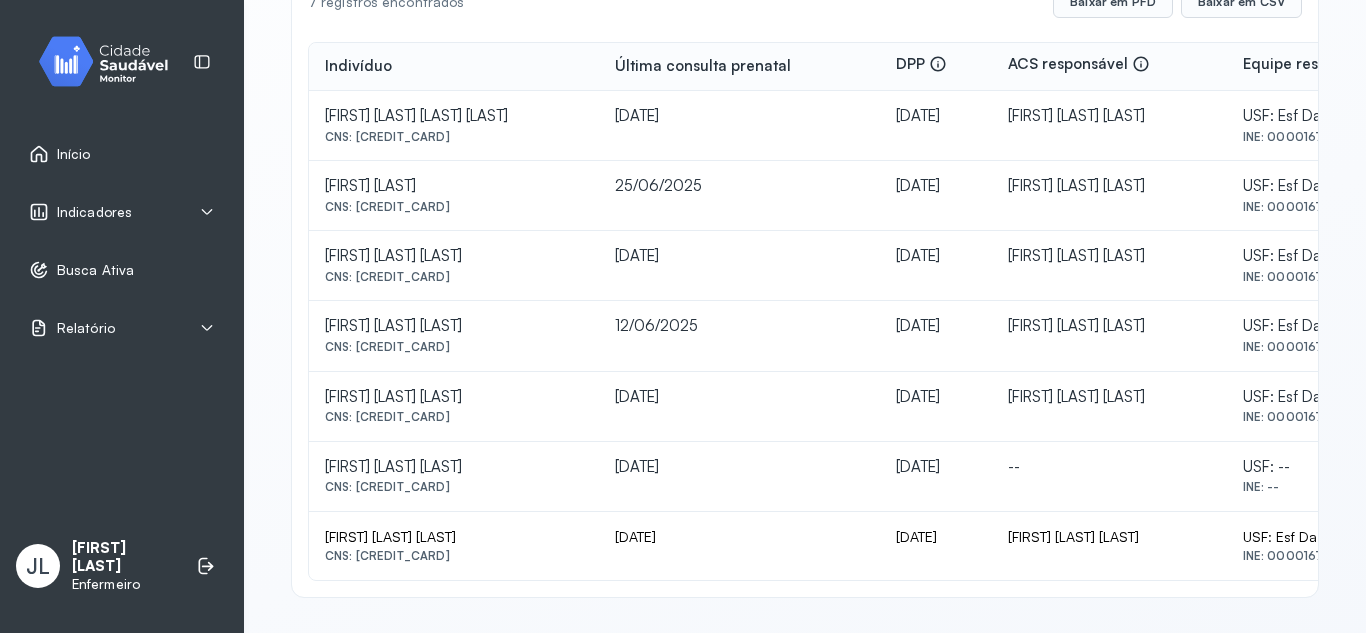 drag, startPoint x: 358, startPoint y: 276, endPoint x: 468, endPoint y: 285, distance: 110.36757 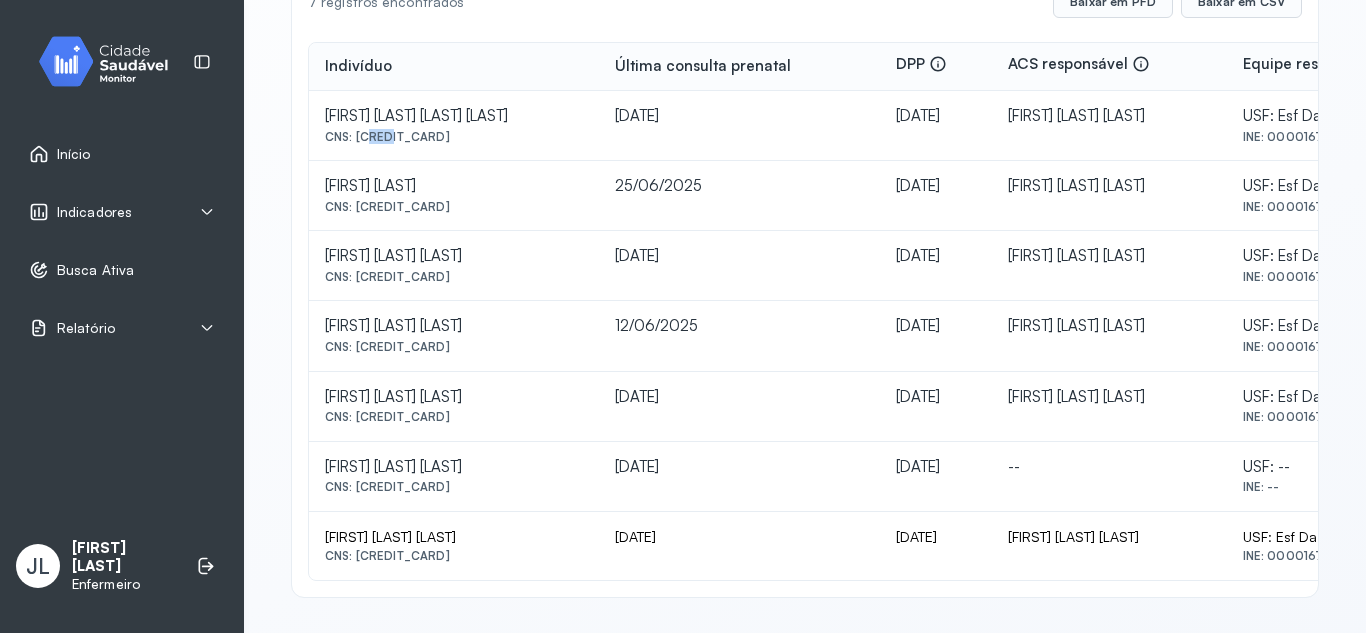 drag, startPoint x: 362, startPoint y: 135, endPoint x: 384, endPoint y: 137, distance: 22.090721 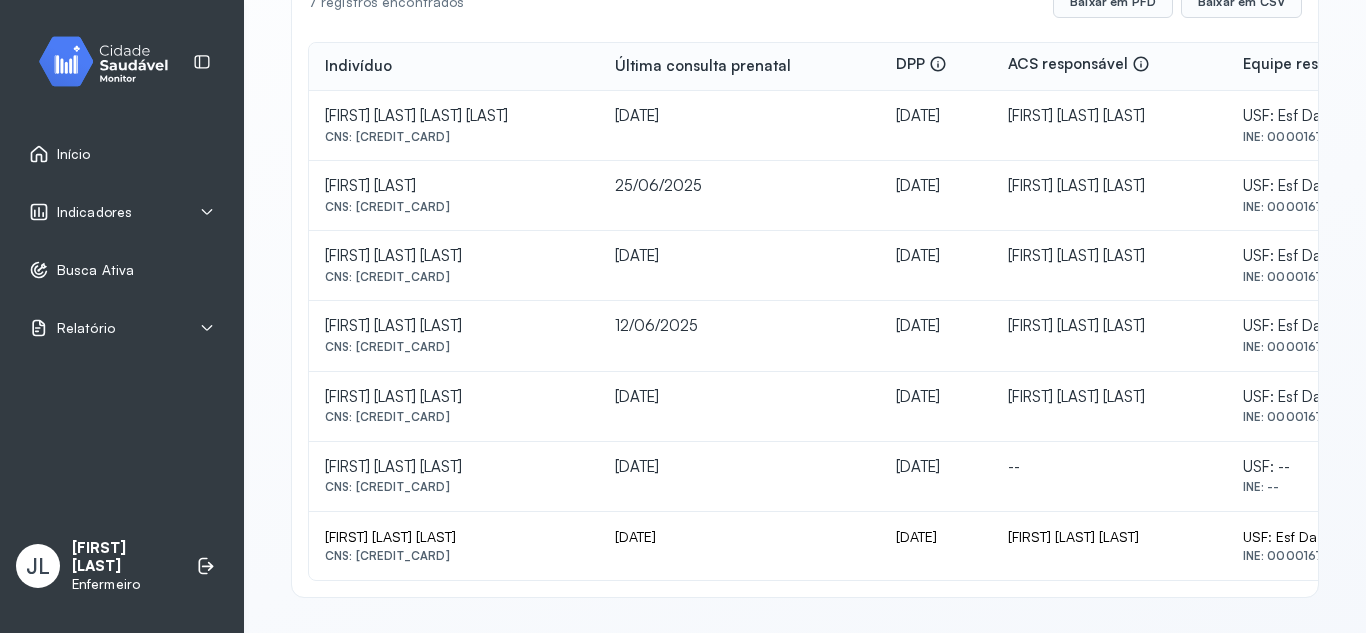 drag, startPoint x: 358, startPoint y: 131, endPoint x: 476, endPoint y: 139, distance: 118.270874 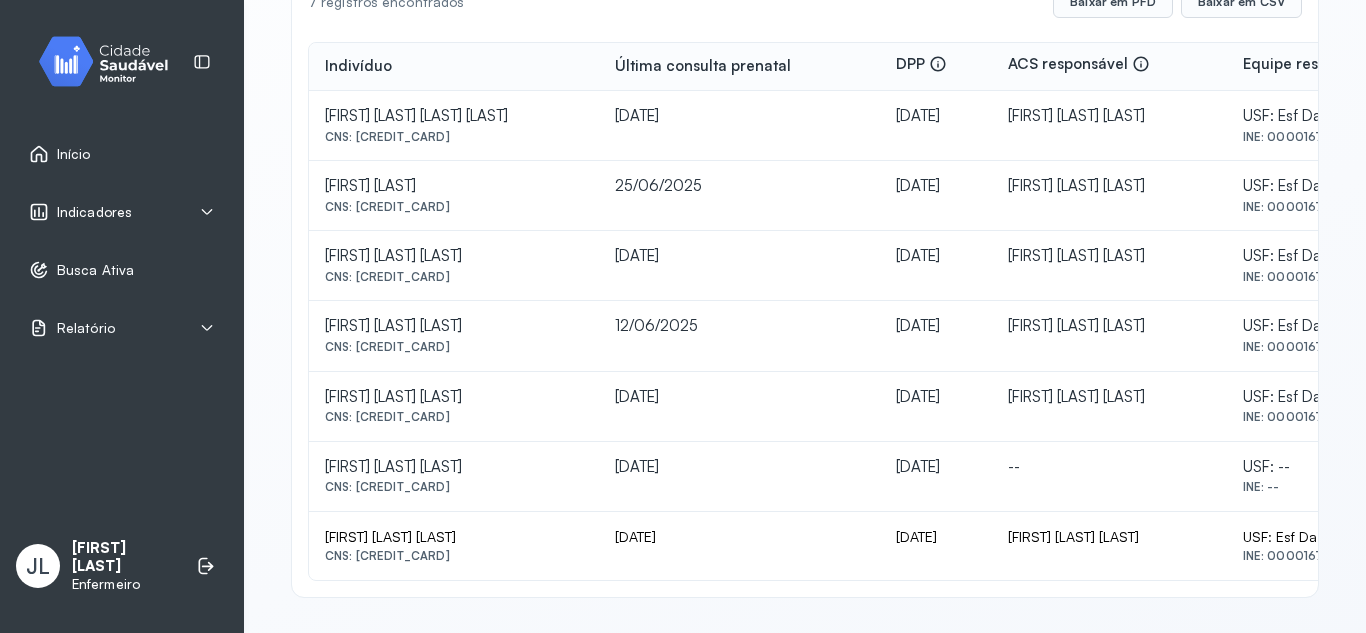 click on "Indicadores" at bounding box center [94, 212] 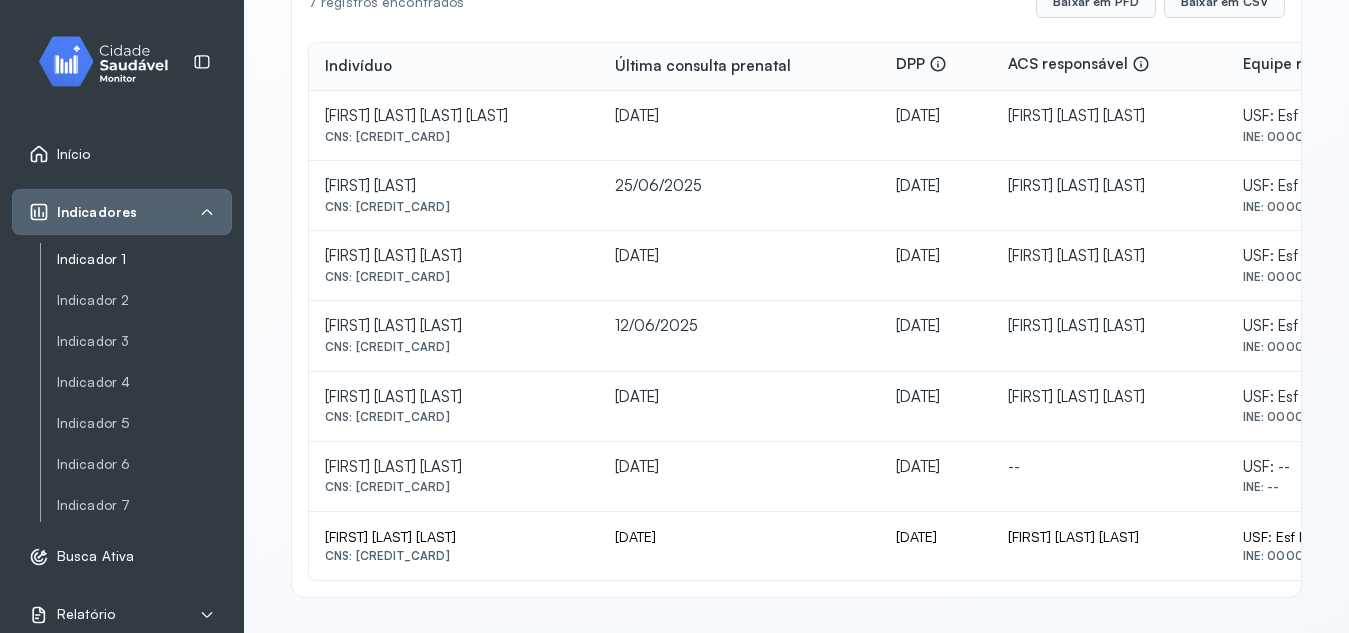 click on "Indicador 1" at bounding box center (144, 259) 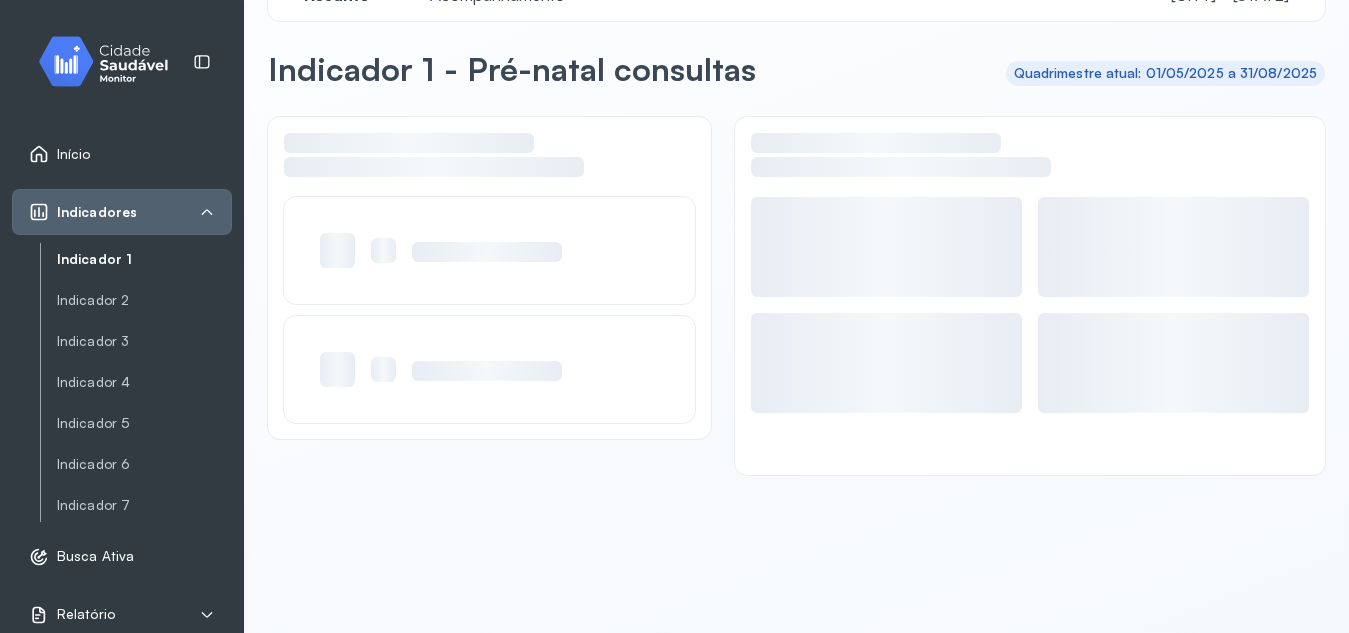scroll, scrollTop: 56, scrollLeft: 0, axis: vertical 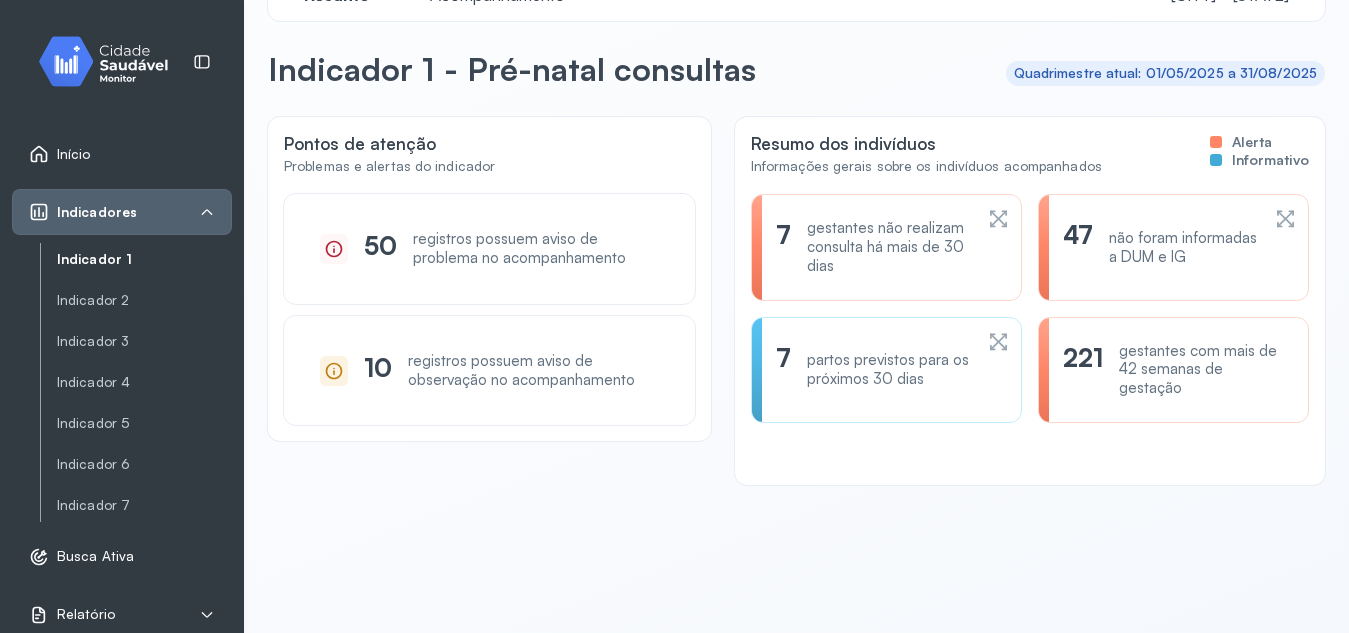 click on "partos previstos para os próximos 30 dias" at bounding box center [889, 370] 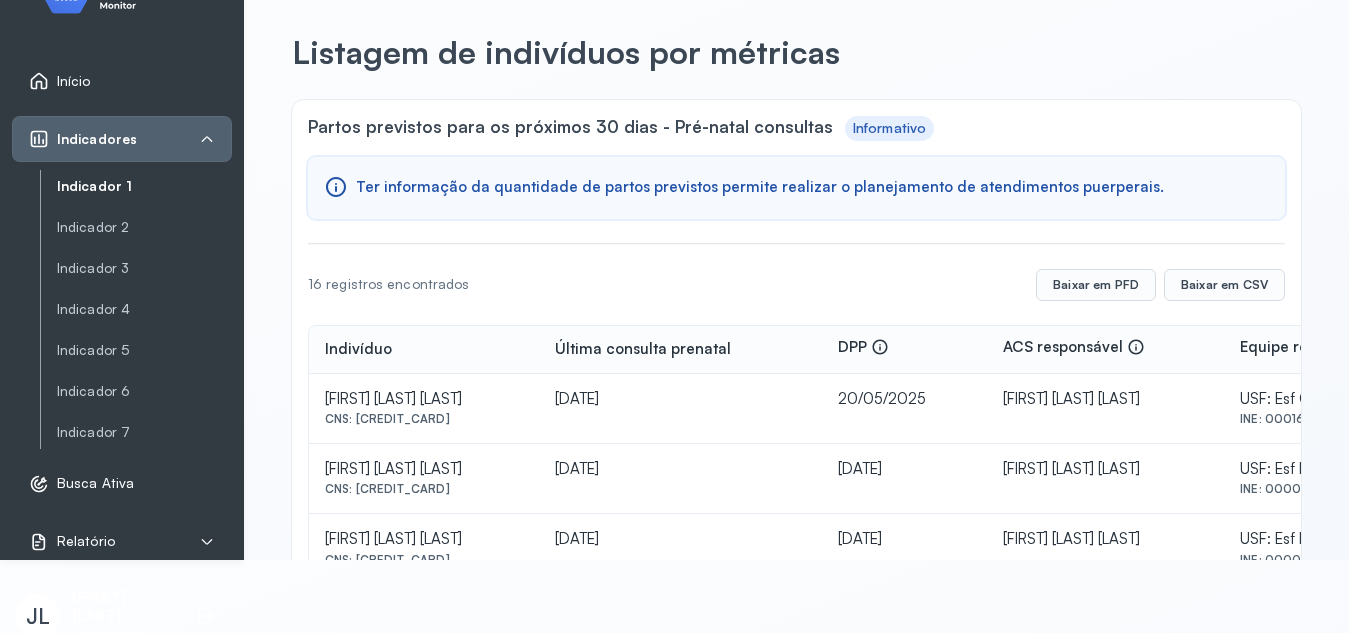 scroll, scrollTop: 81, scrollLeft: 0, axis: vertical 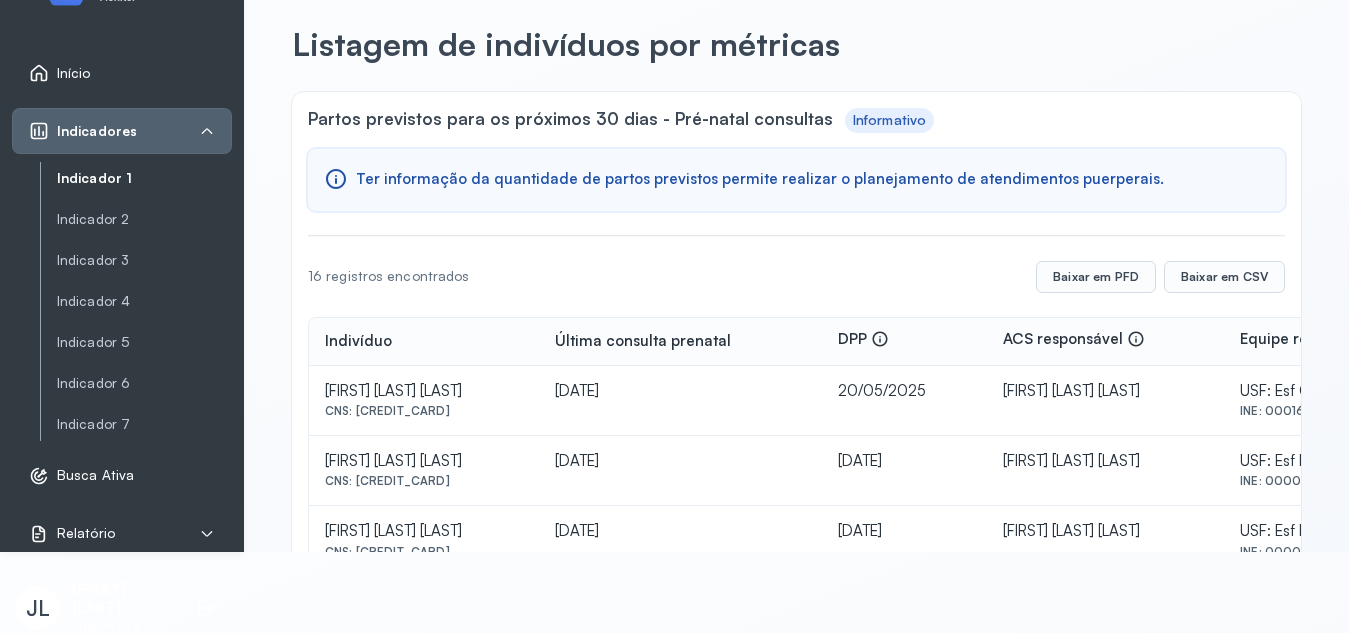 drag, startPoint x: 358, startPoint y: 480, endPoint x: 477, endPoint y: 477, distance: 119.03781 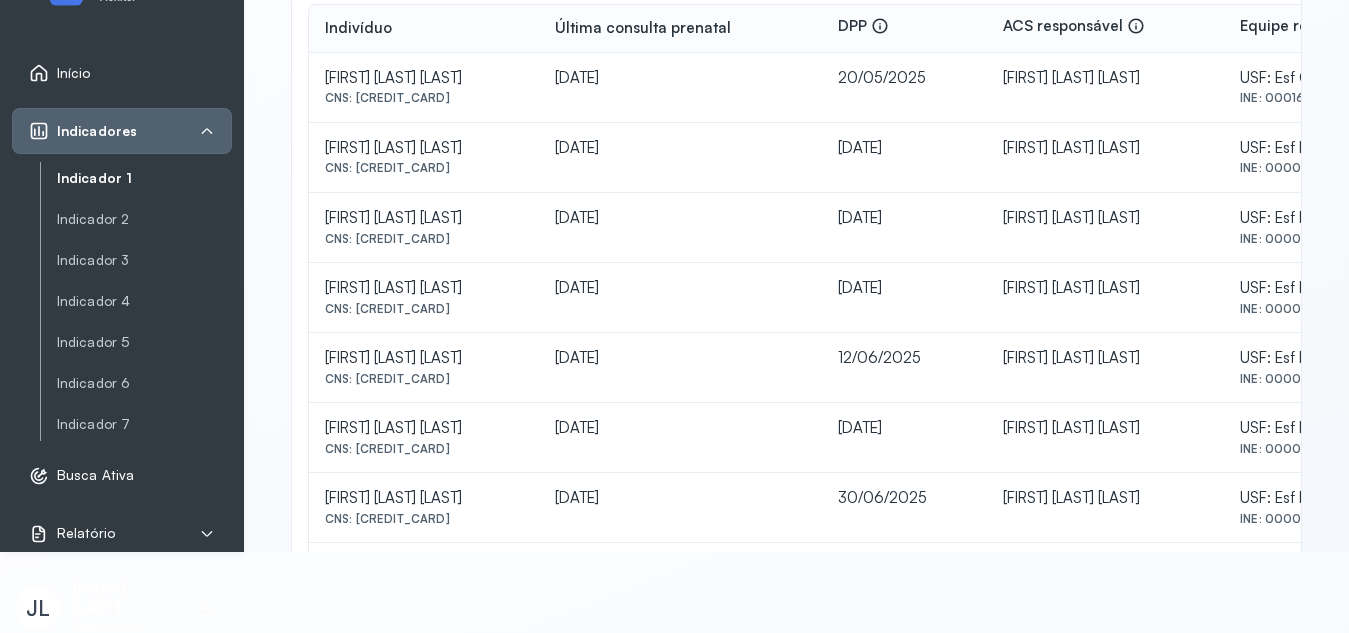 scroll, scrollTop: 315, scrollLeft: 0, axis: vertical 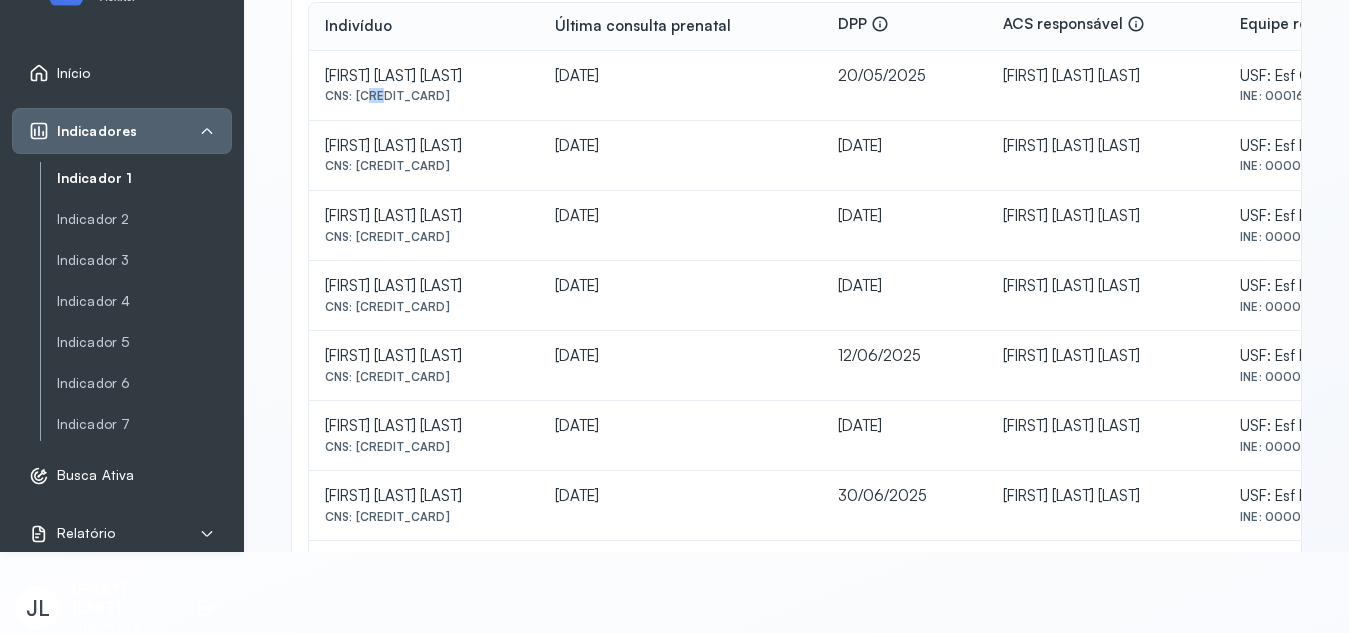 drag, startPoint x: 361, startPoint y: 95, endPoint x: 379, endPoint y: 96, distance: 18.027756 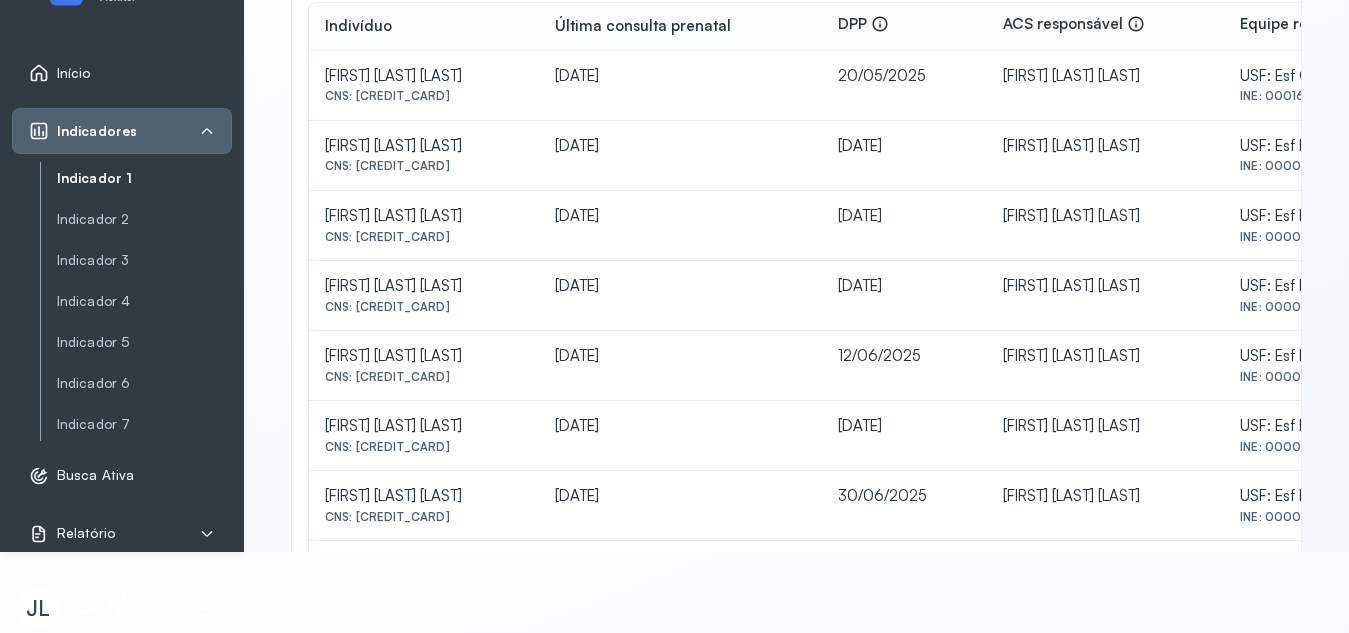 drag, startPoint x: 359, startPoint y: 95, endPoint x: 473, endPoint y: 94, distance: 114.00439 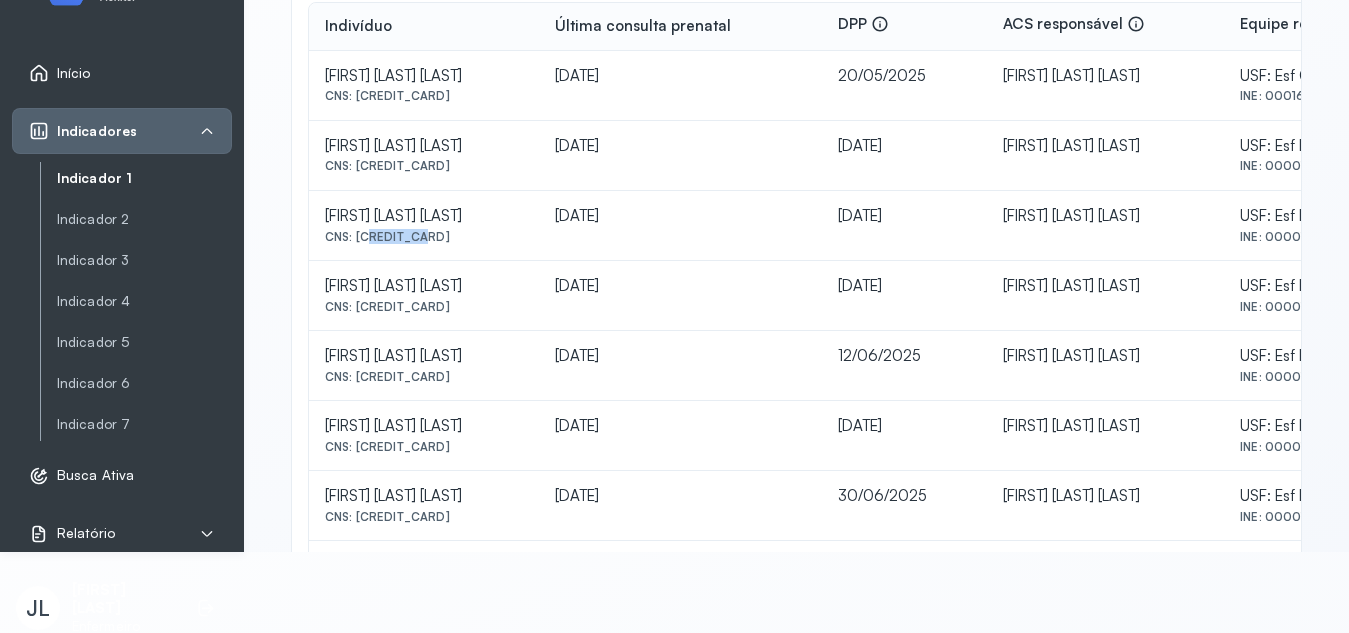 drag, startPoint x: 360, startPoint y: 236, endPoint x: 411, endPoint y: 239, distance: 51.088158 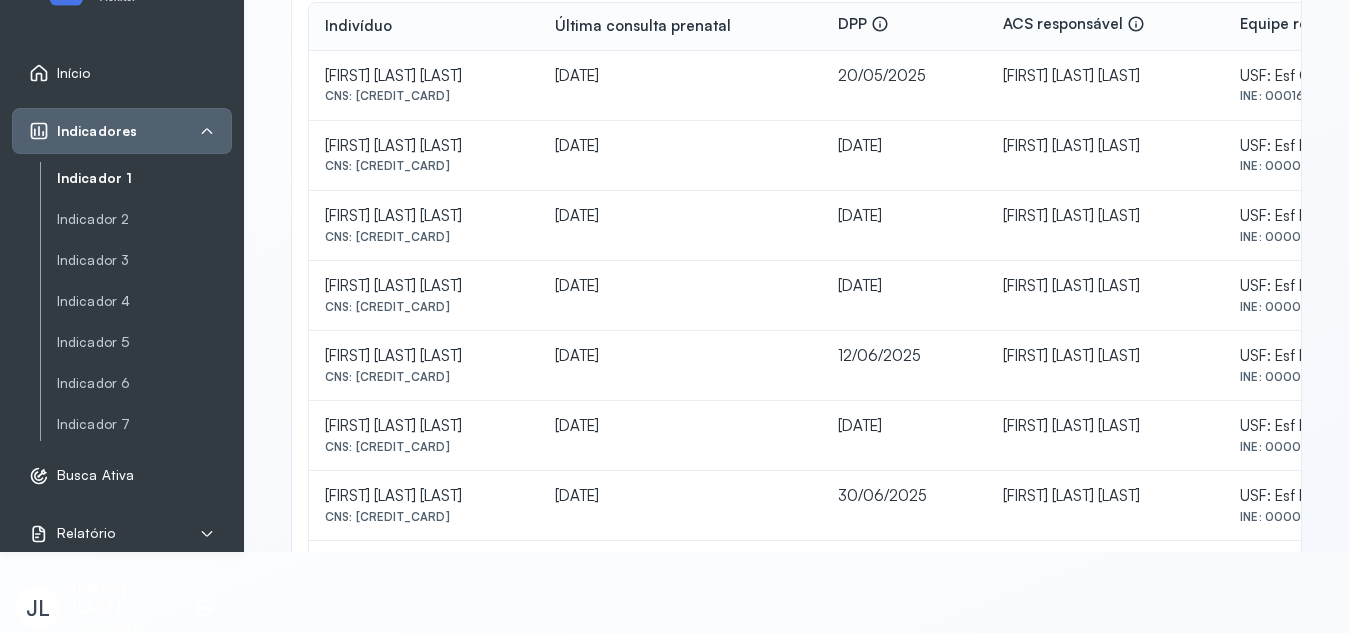 drag, startPoint x: 359, startPoint y: 233, endPoint x: 482, endPoint y: 248, distance: 123.911255 